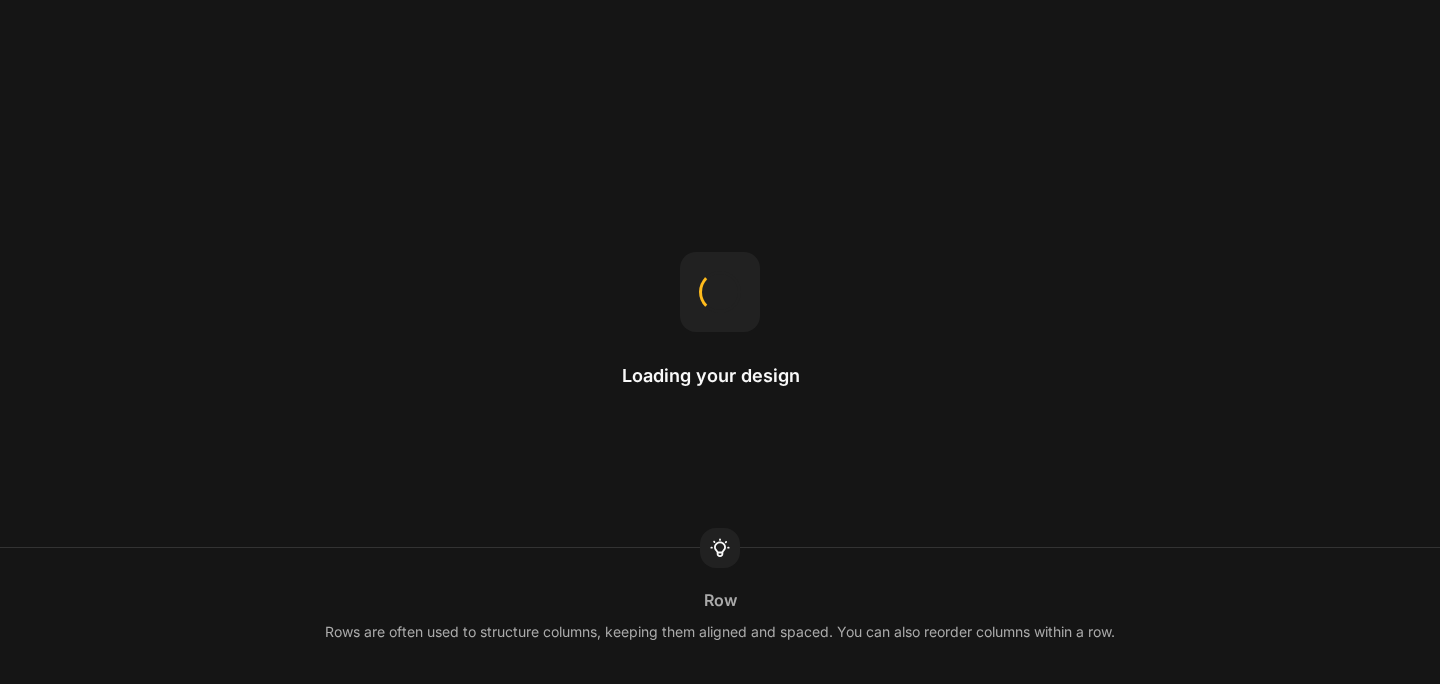 scroll, scrollTop: 0, scrollLeft: 0, axis: both 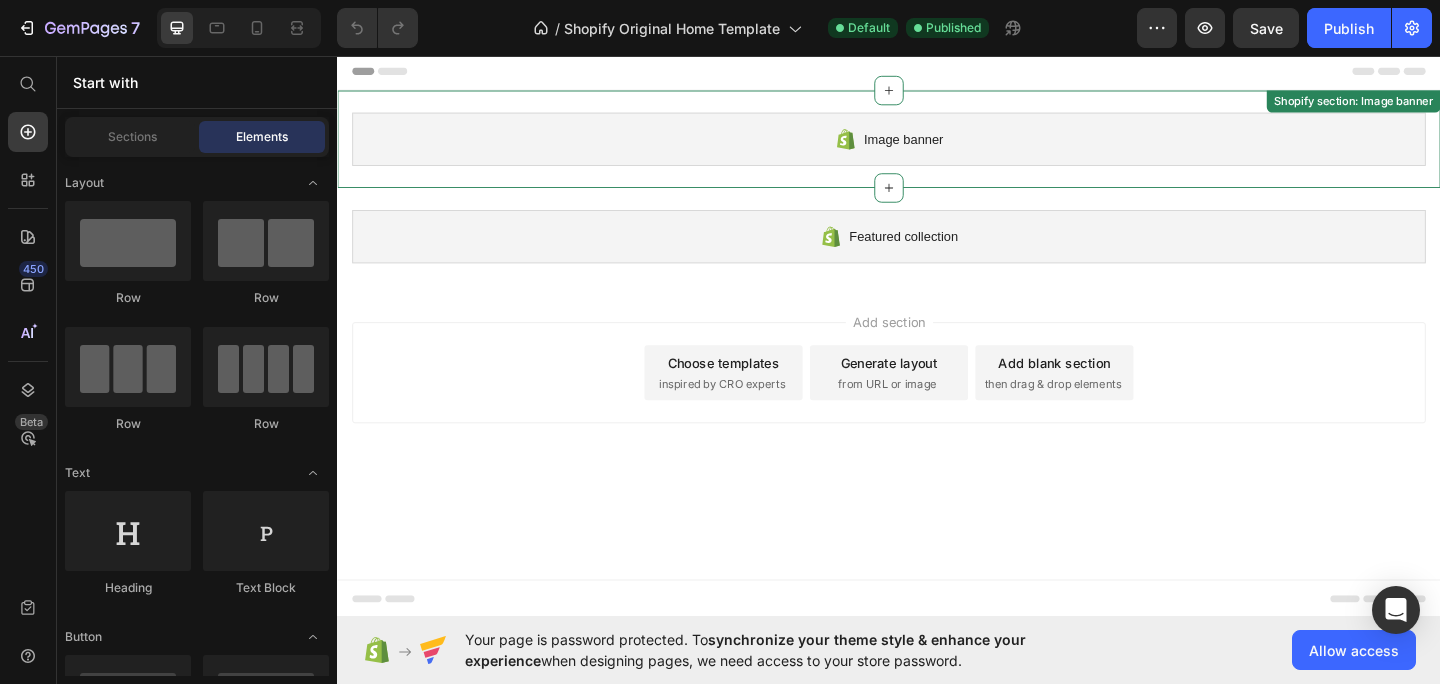 drag, startPoint x: 1693, startPoint y: 86, endPoint x: 1254, endPoint y: 182, distance: 449.37402 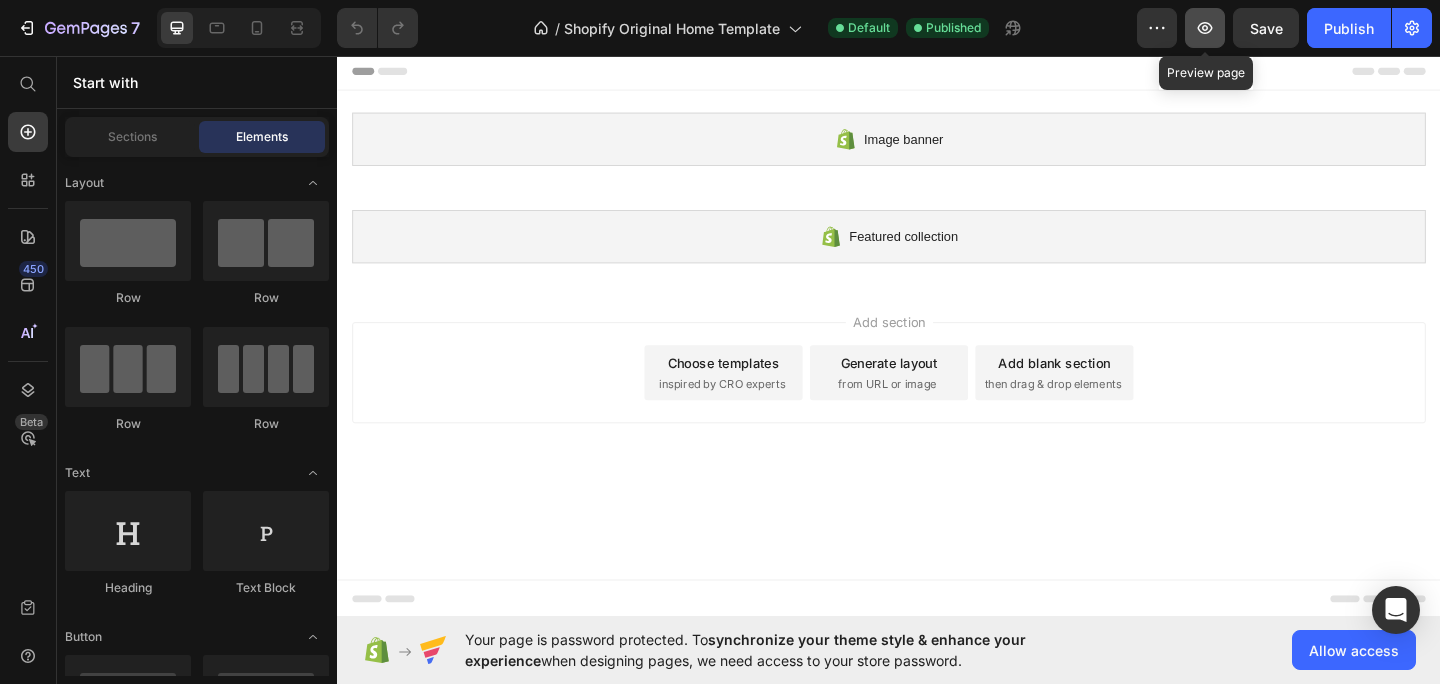 click 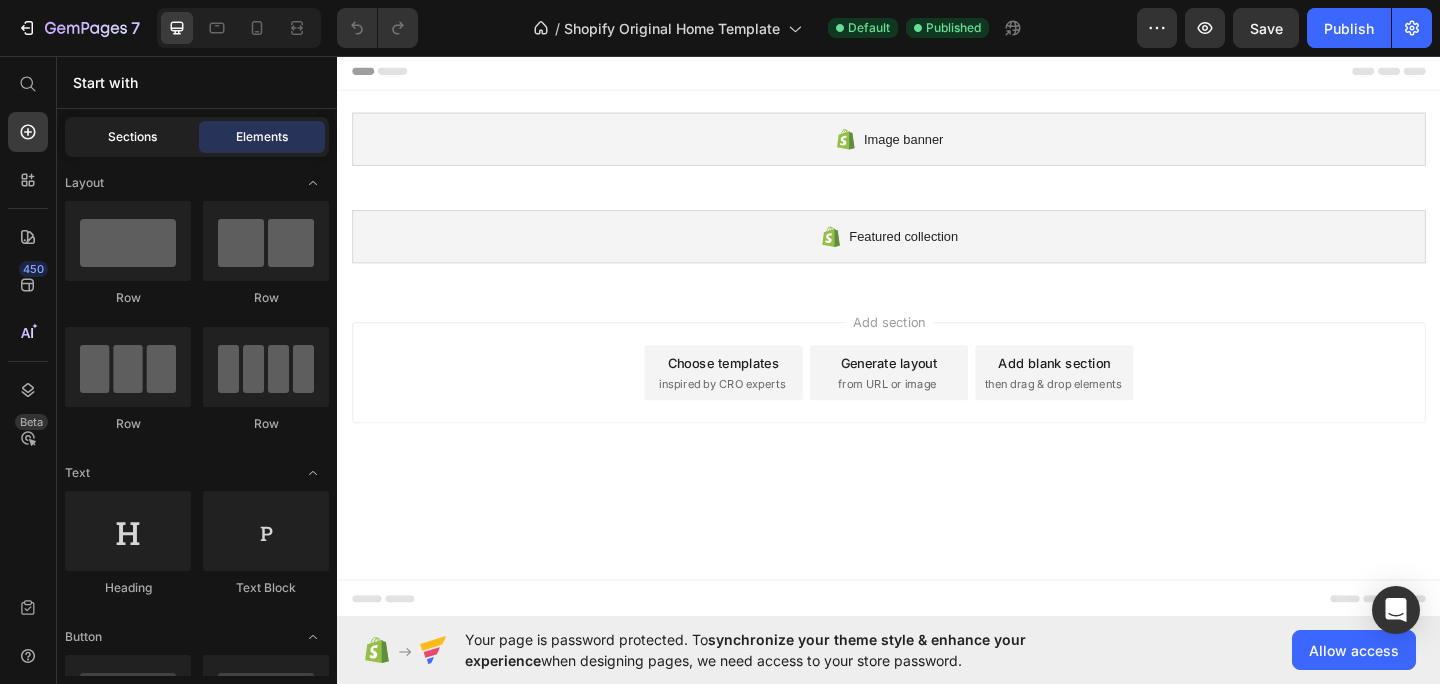 click on "Sections" at bounding box center (132, 137) 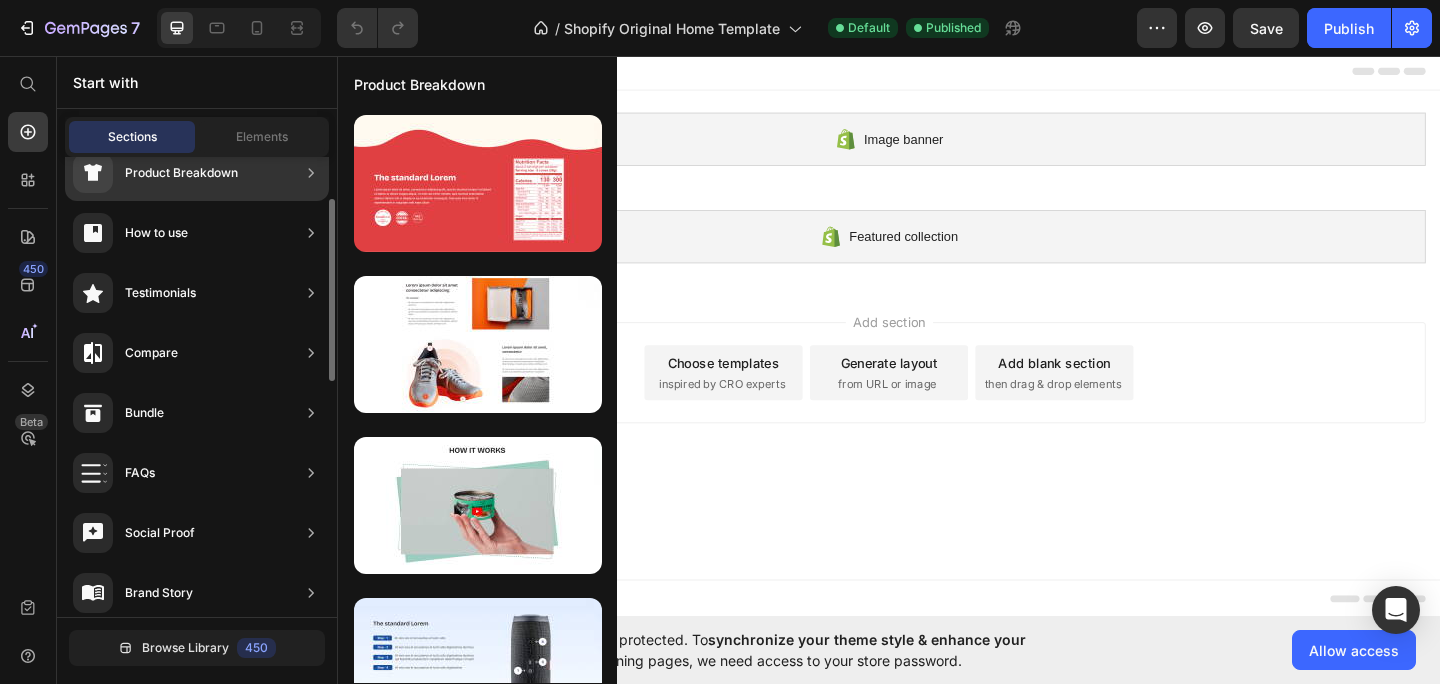 scroll, scrollTop: 0, scrollLeft: 0, axis: both 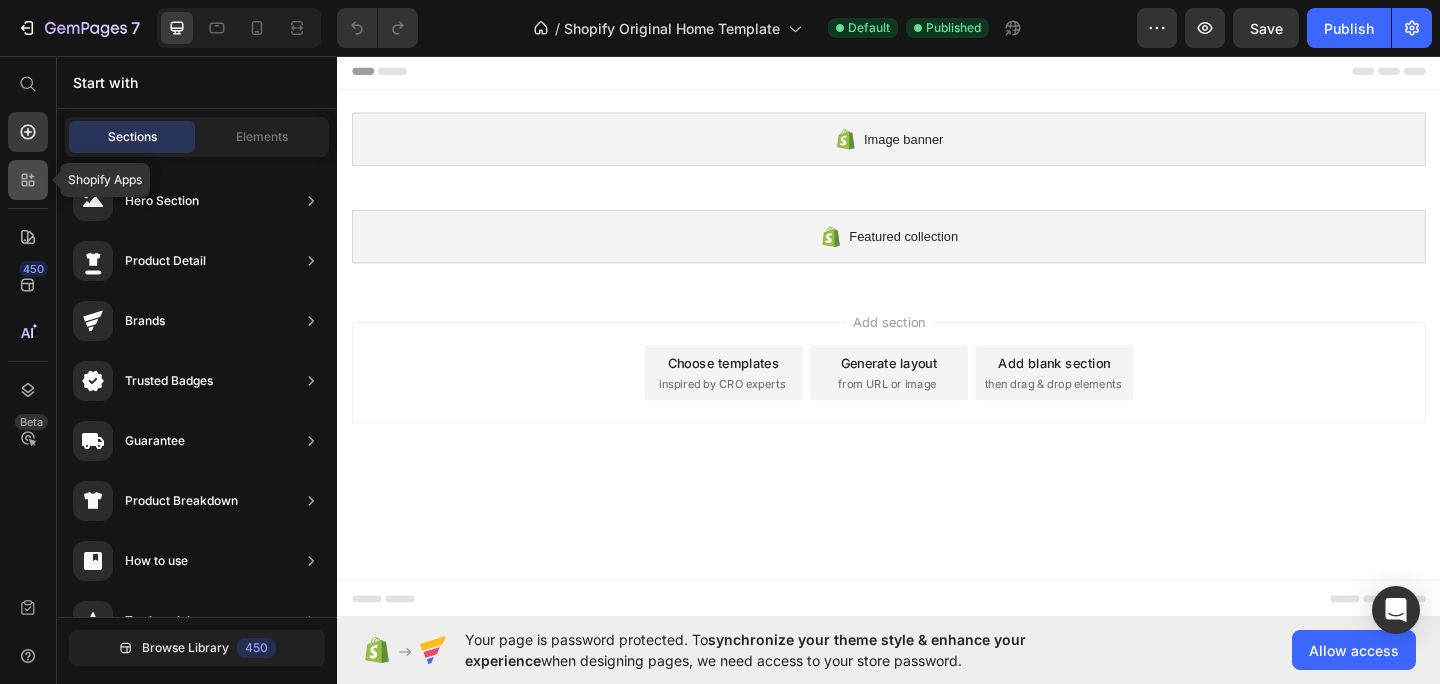 click 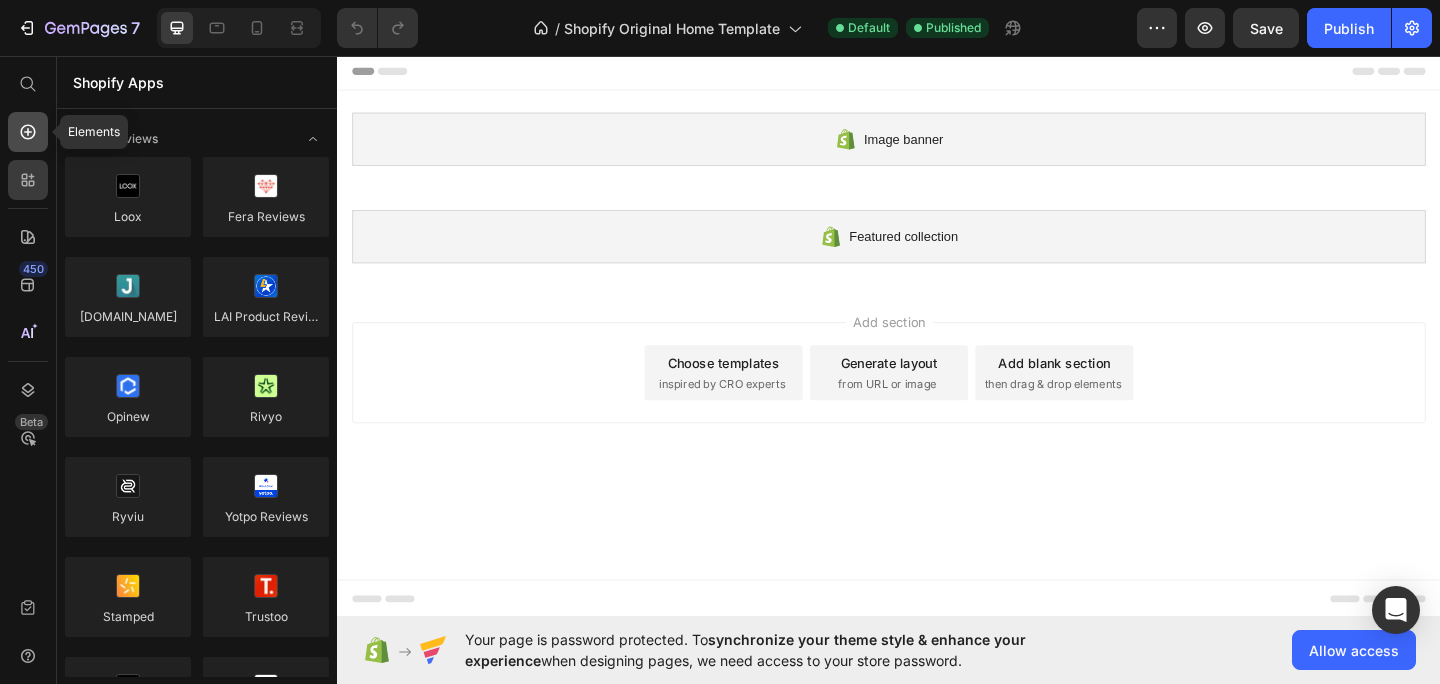 click 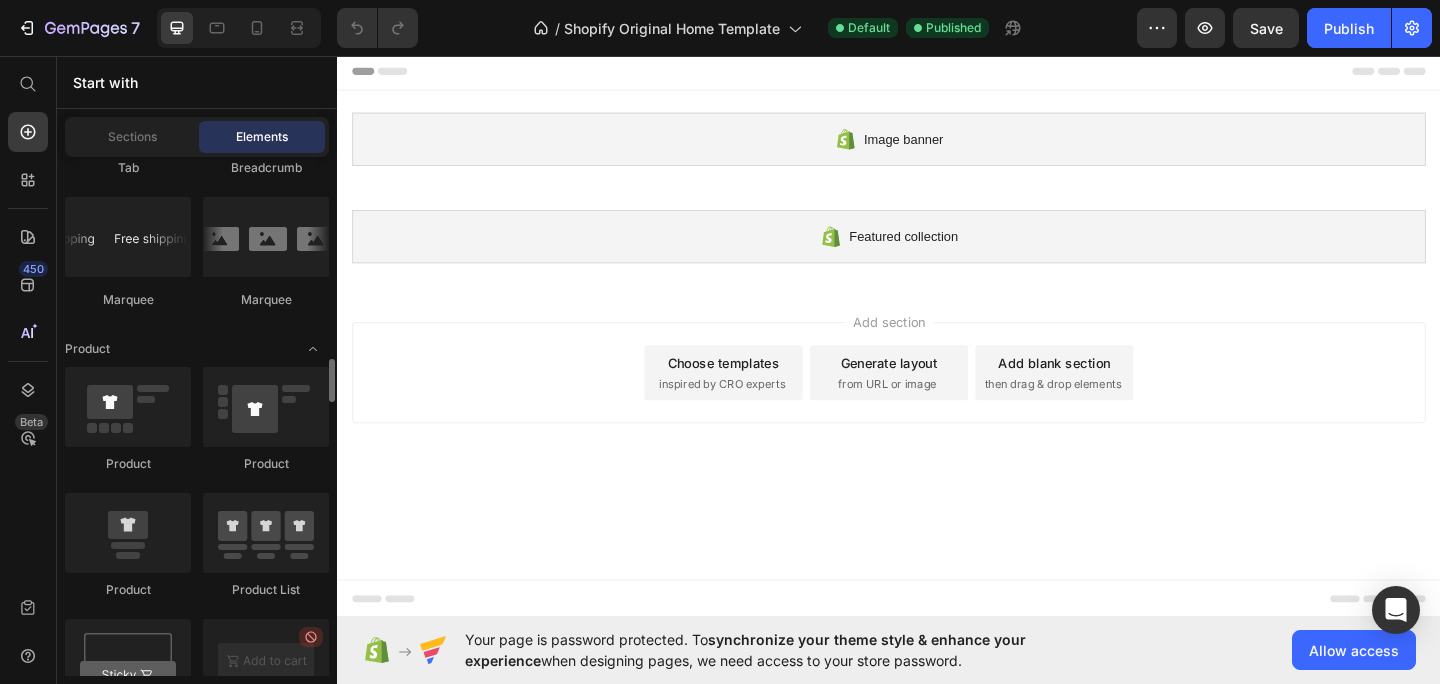 scroll, scrollTop: 2555, scrollLeft: 0, axis: vertical 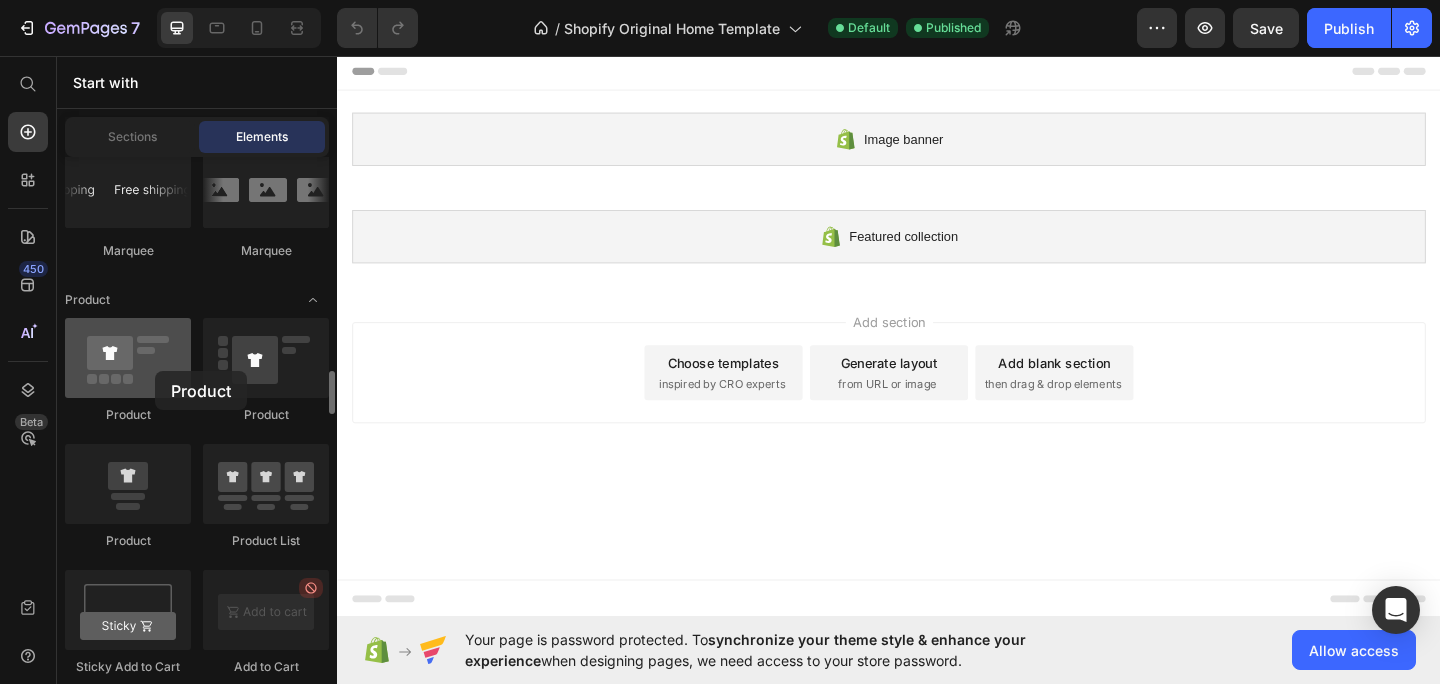 click at bounding box center (128, 358) 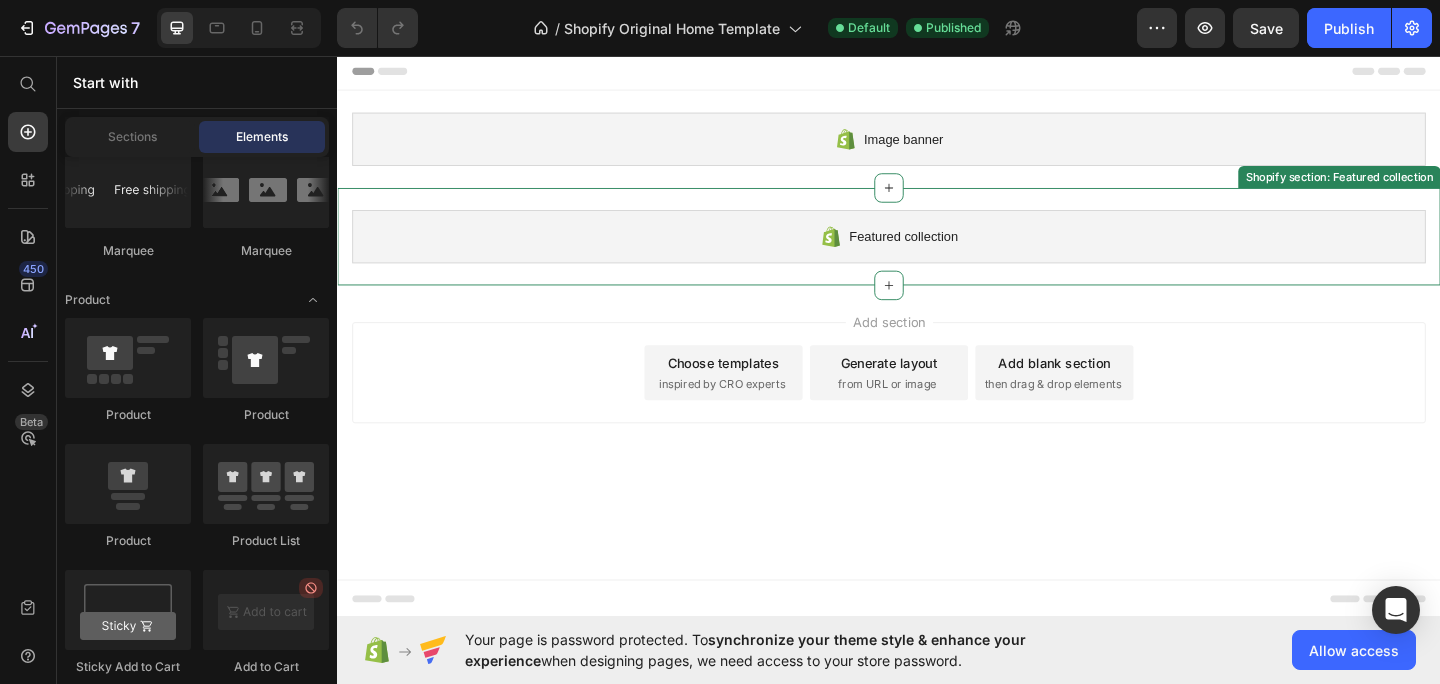 click on "Image banner" at bounding box center [937, 147] 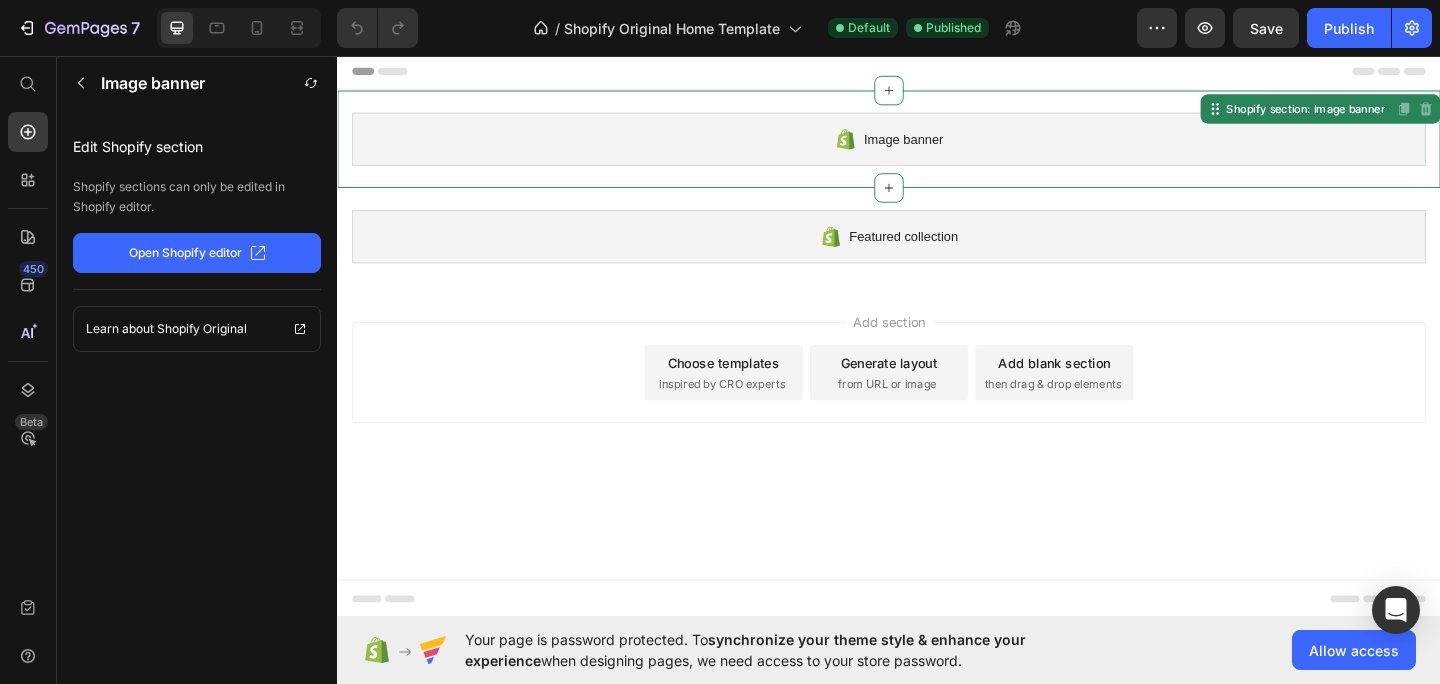 click on "Image banner" at bounding box center (937, 147) 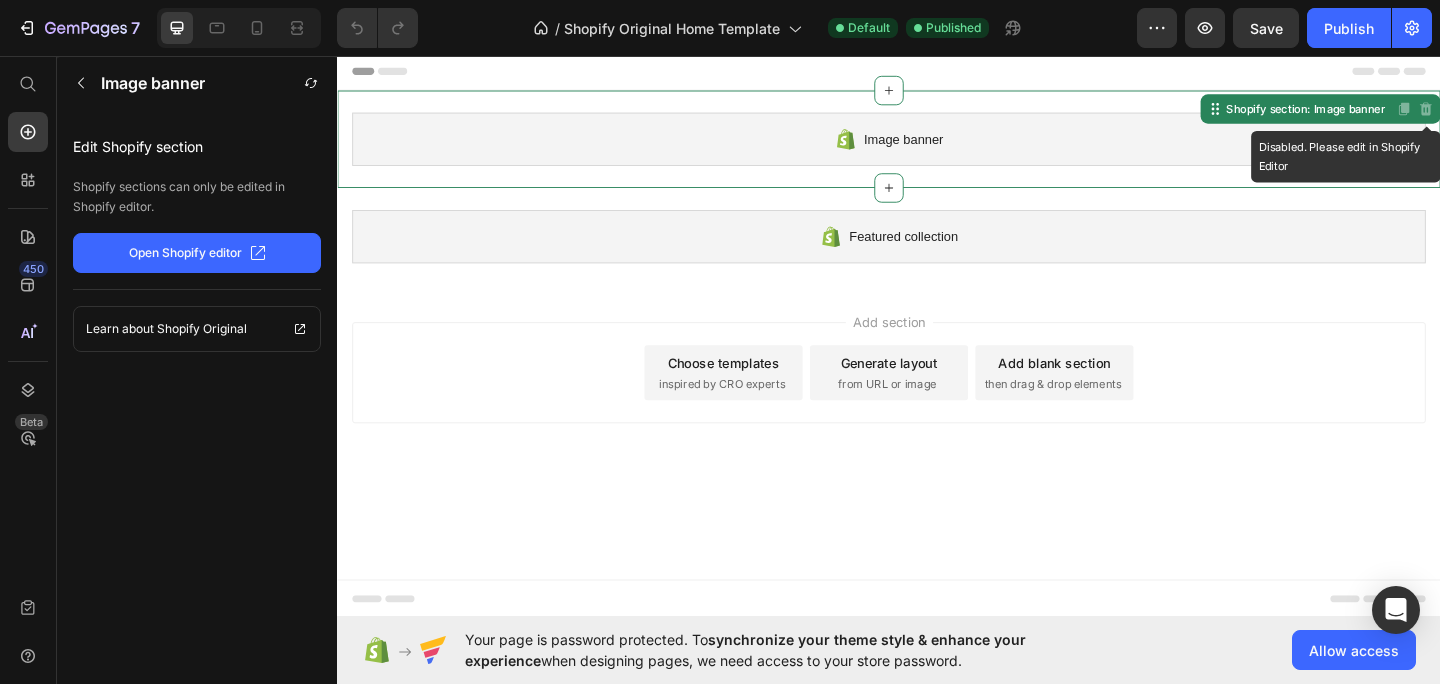 click 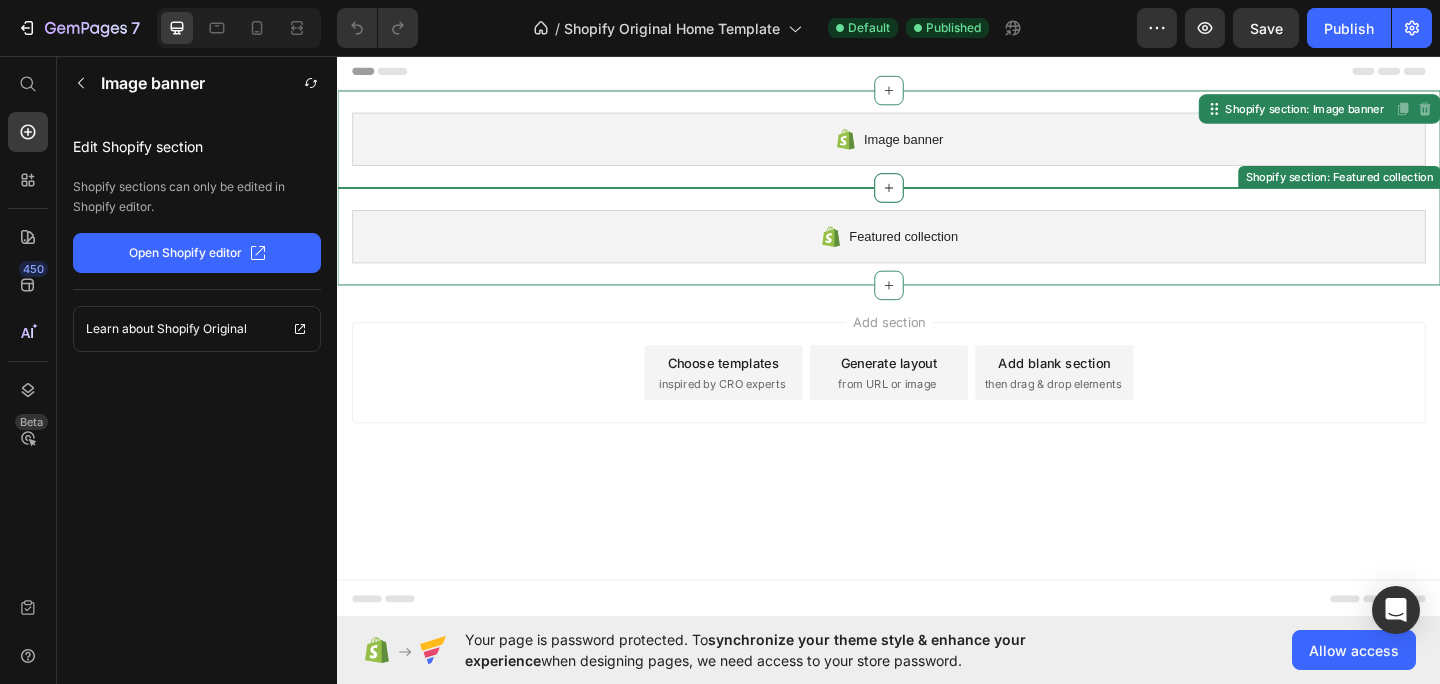 click on "Featured collection" at bounding box center (937, 253) 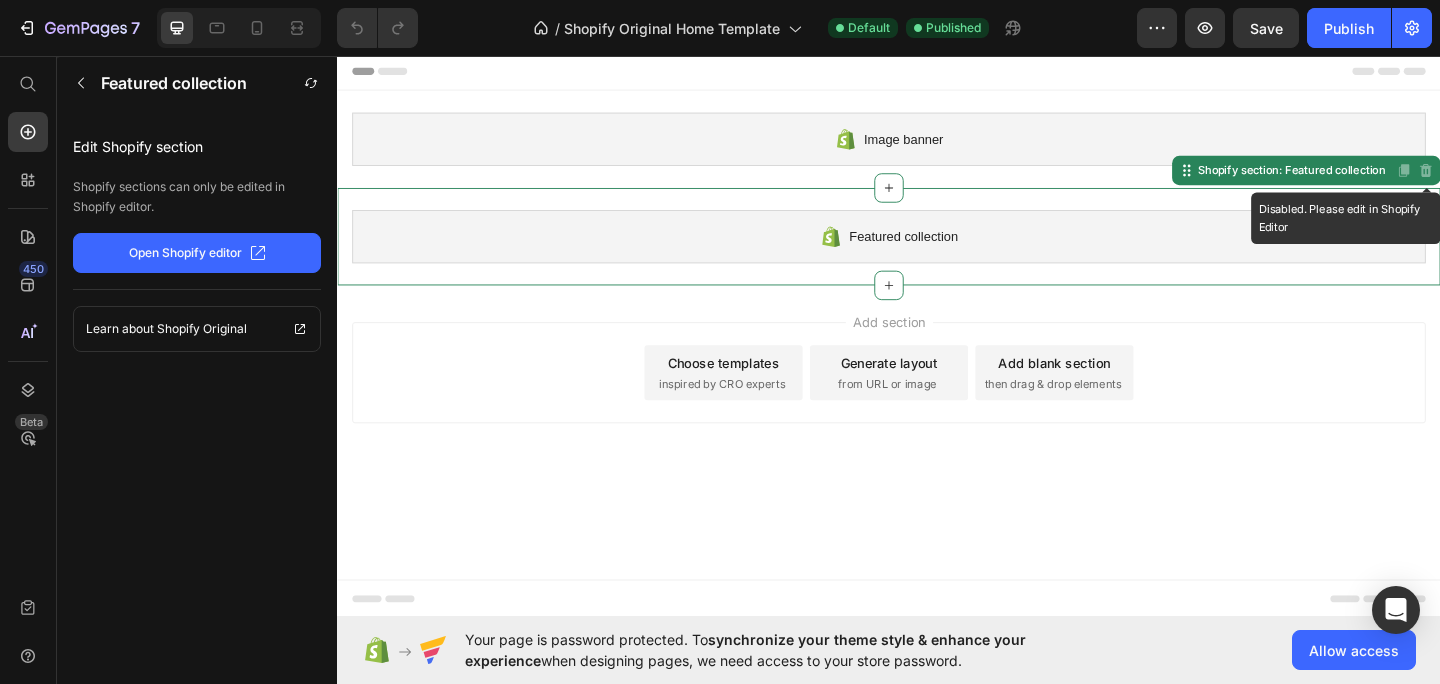 click 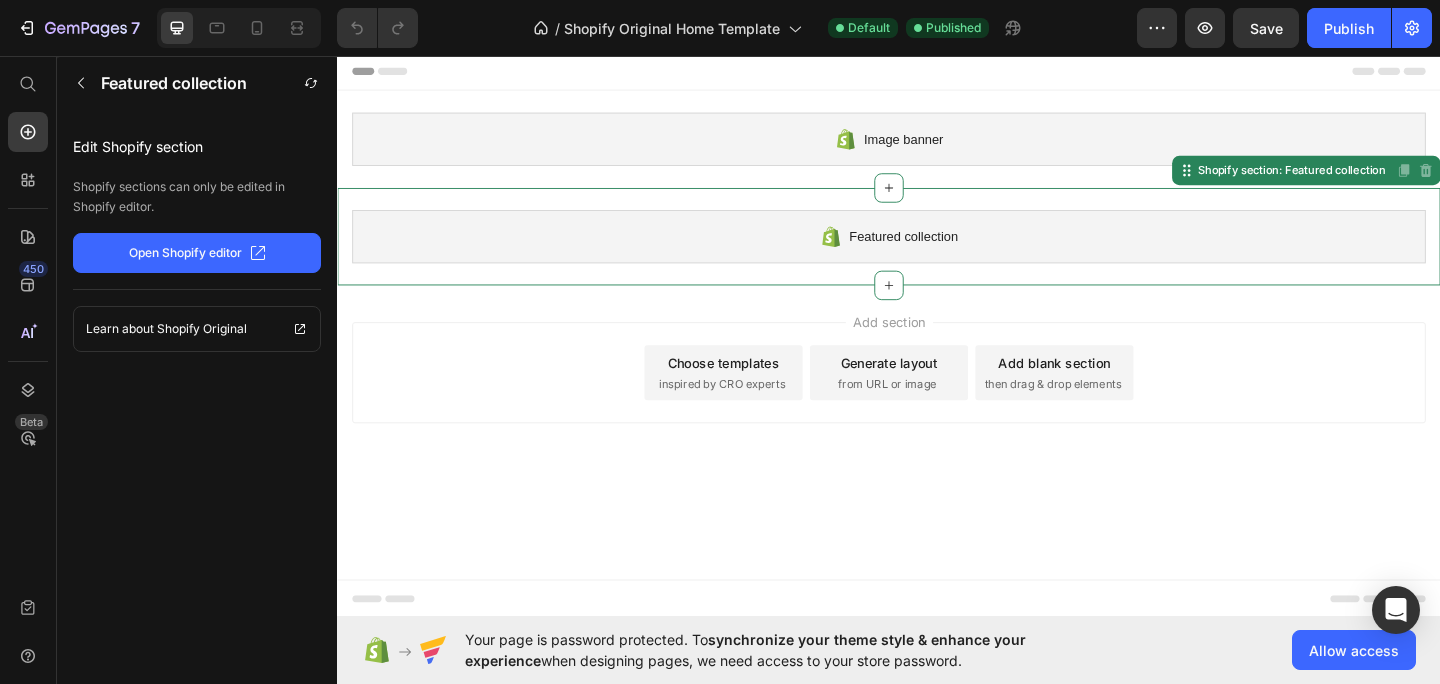 click on "Featured collection" at bounding box center [937, 253] 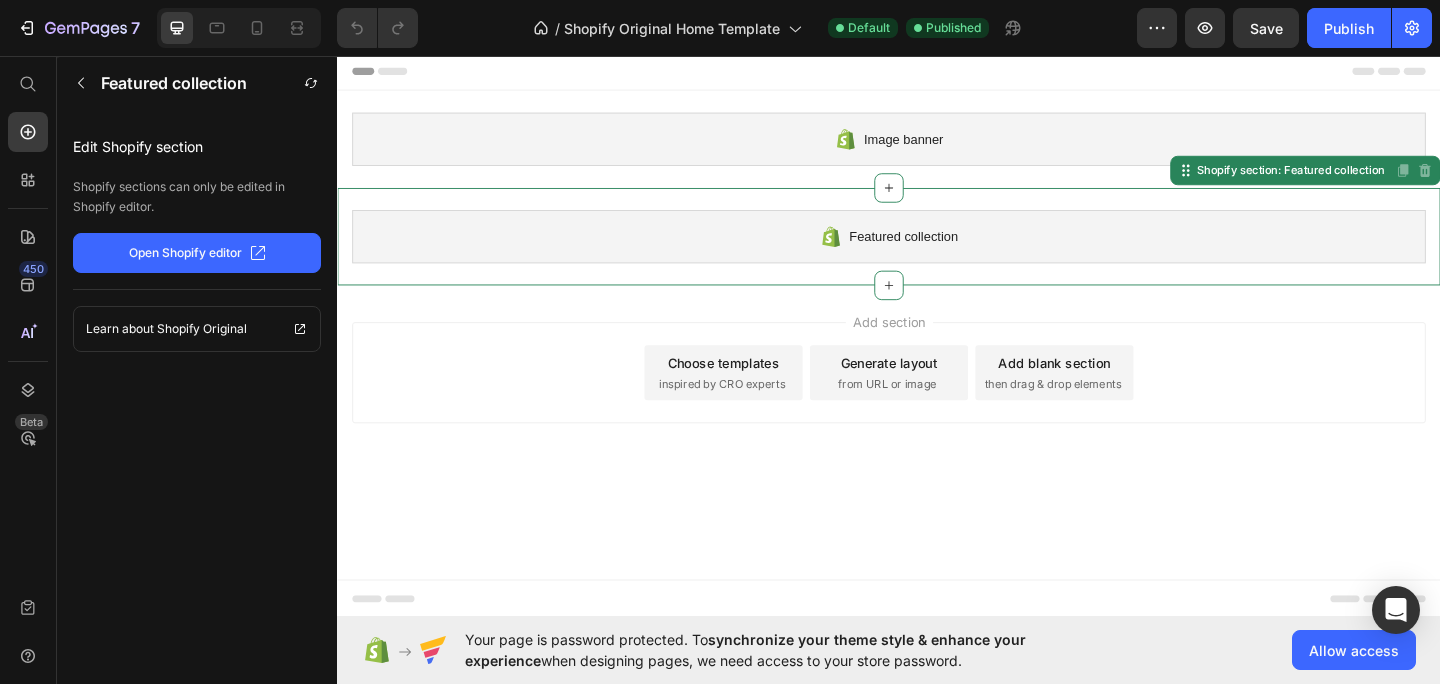 click on "Open Shopify editor" 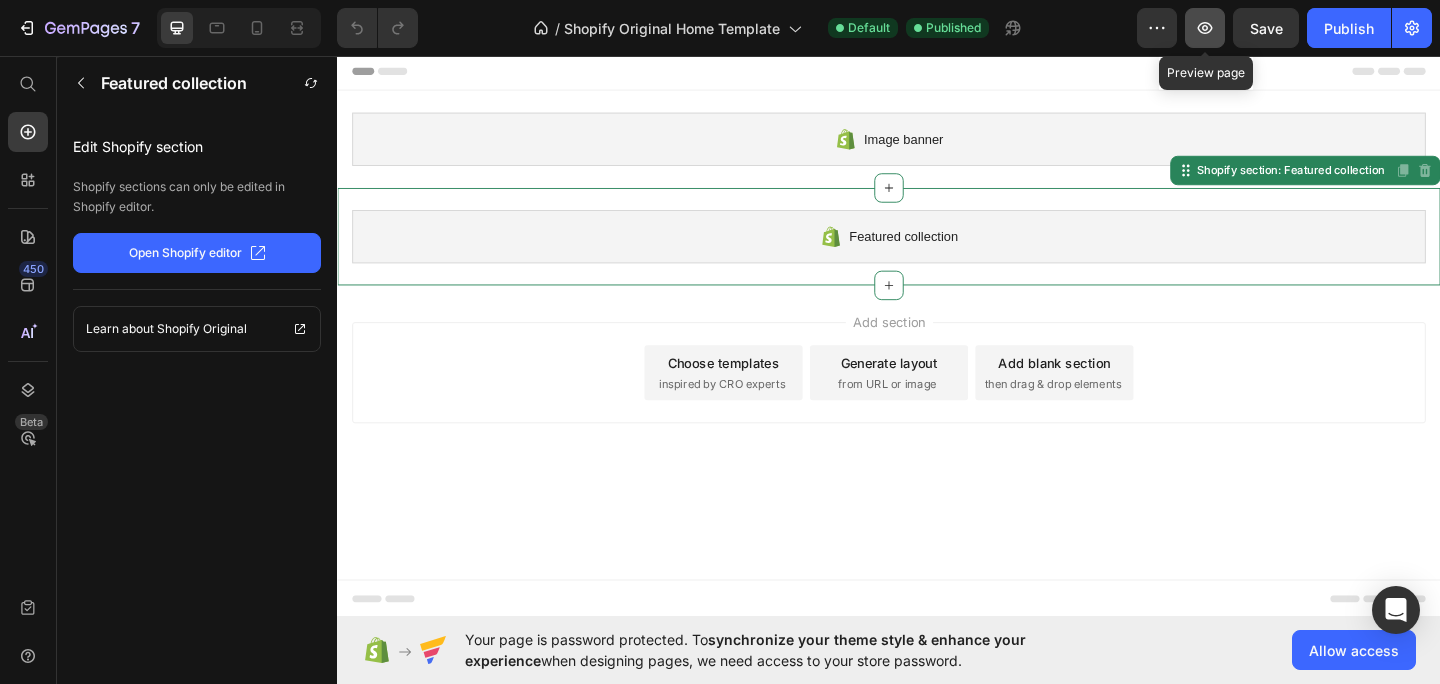 click 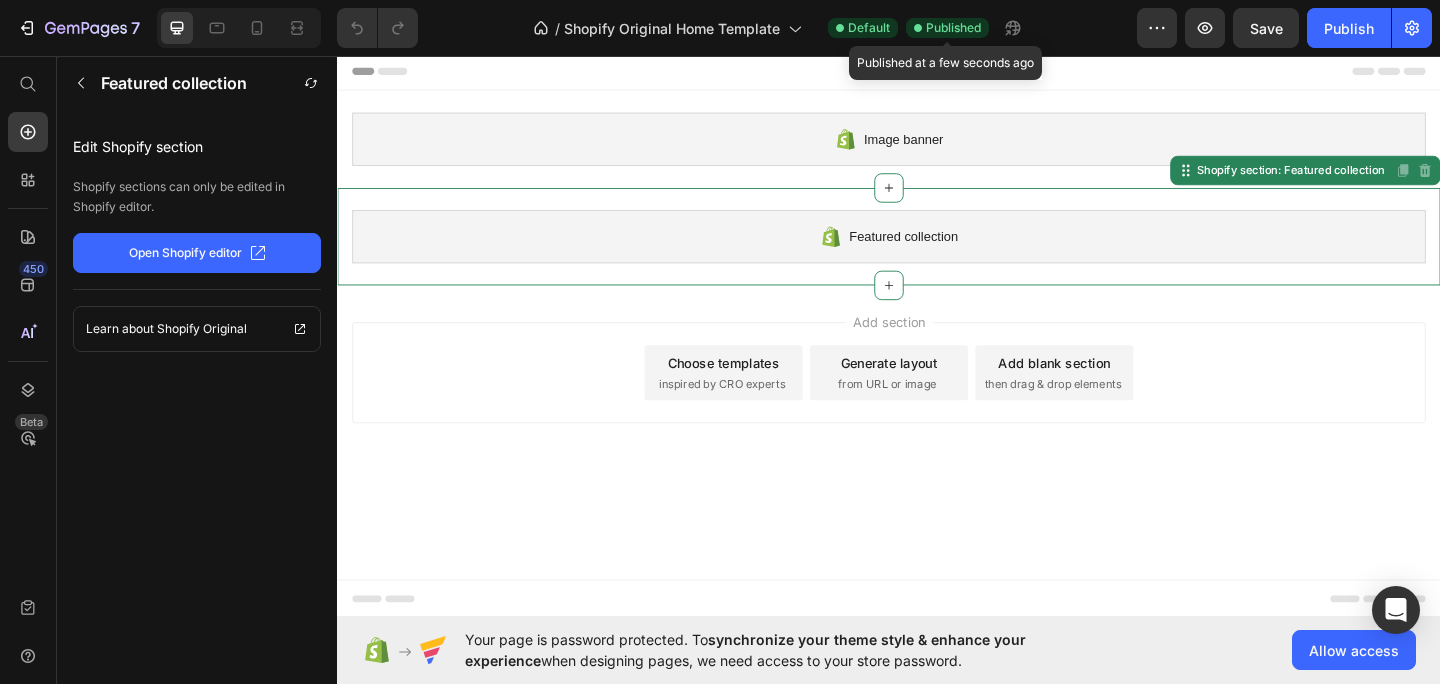 click on "Published" at bounding box center (953, 28) 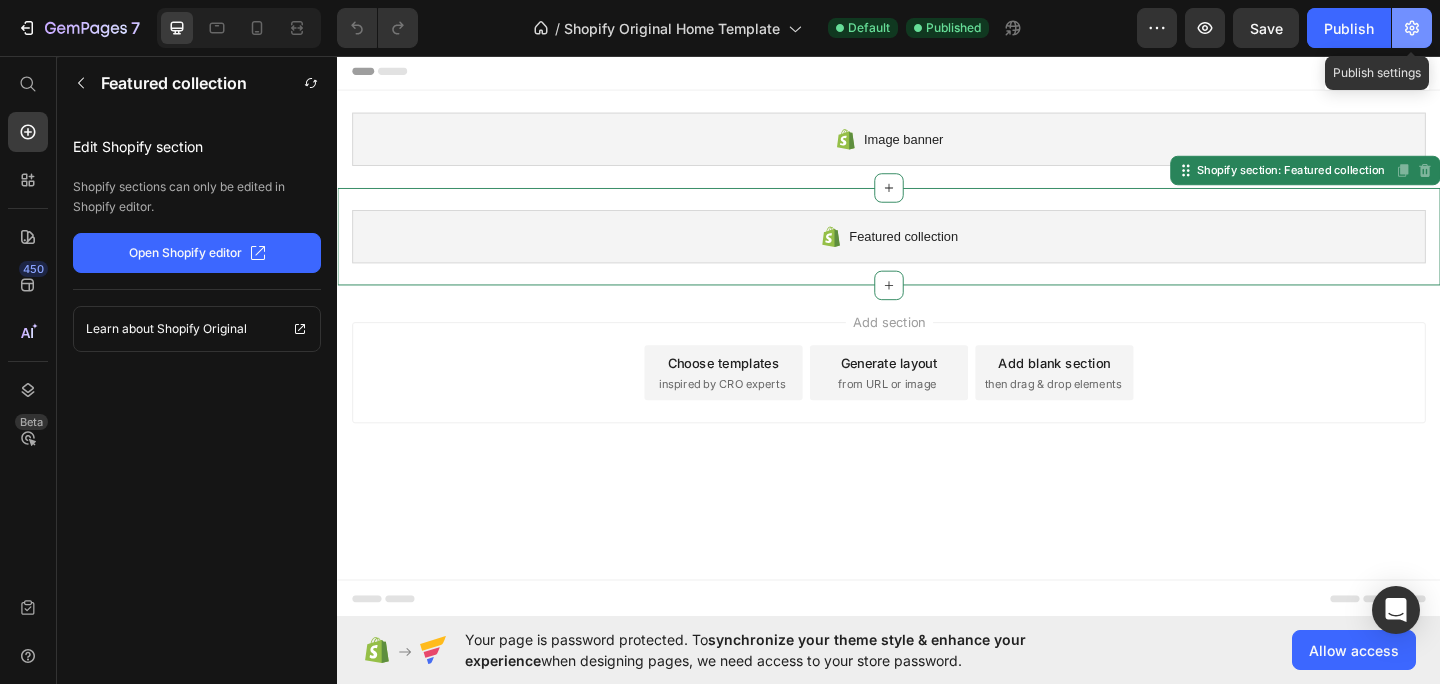 click 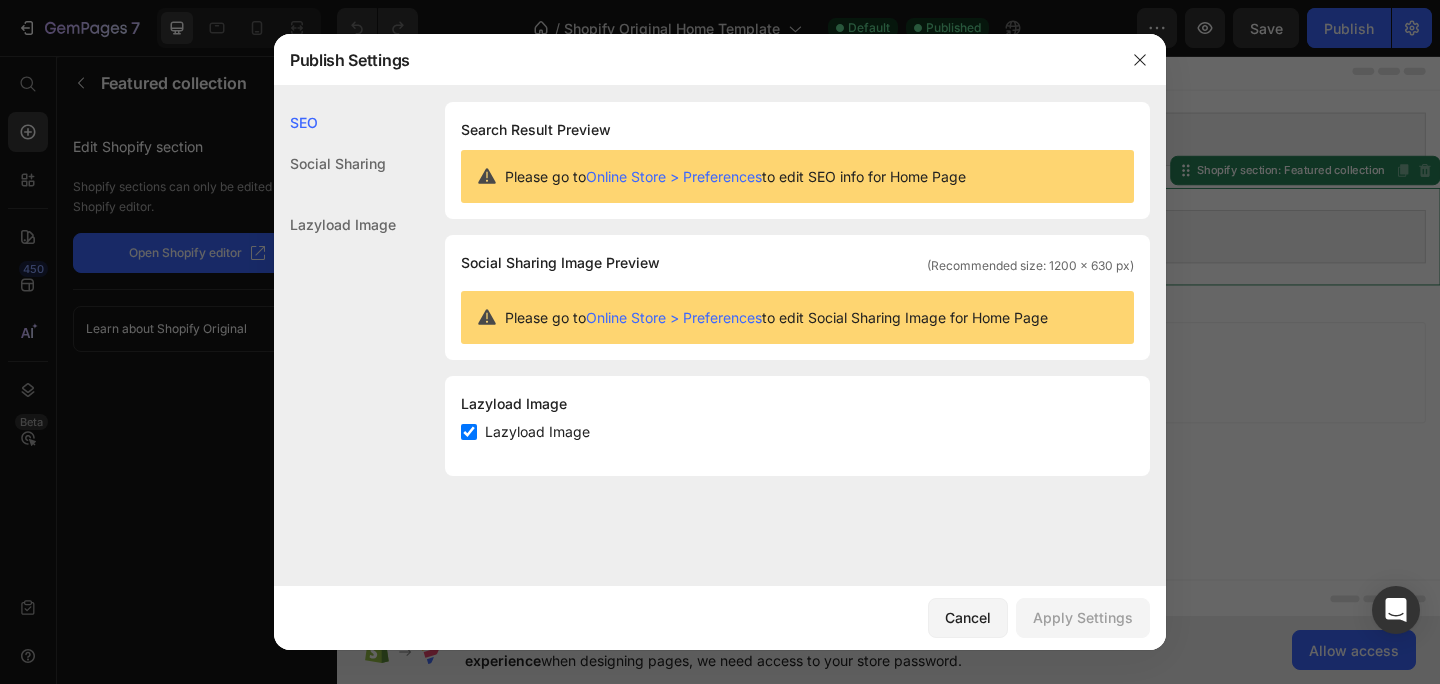 click at bounding box center (720, 342) 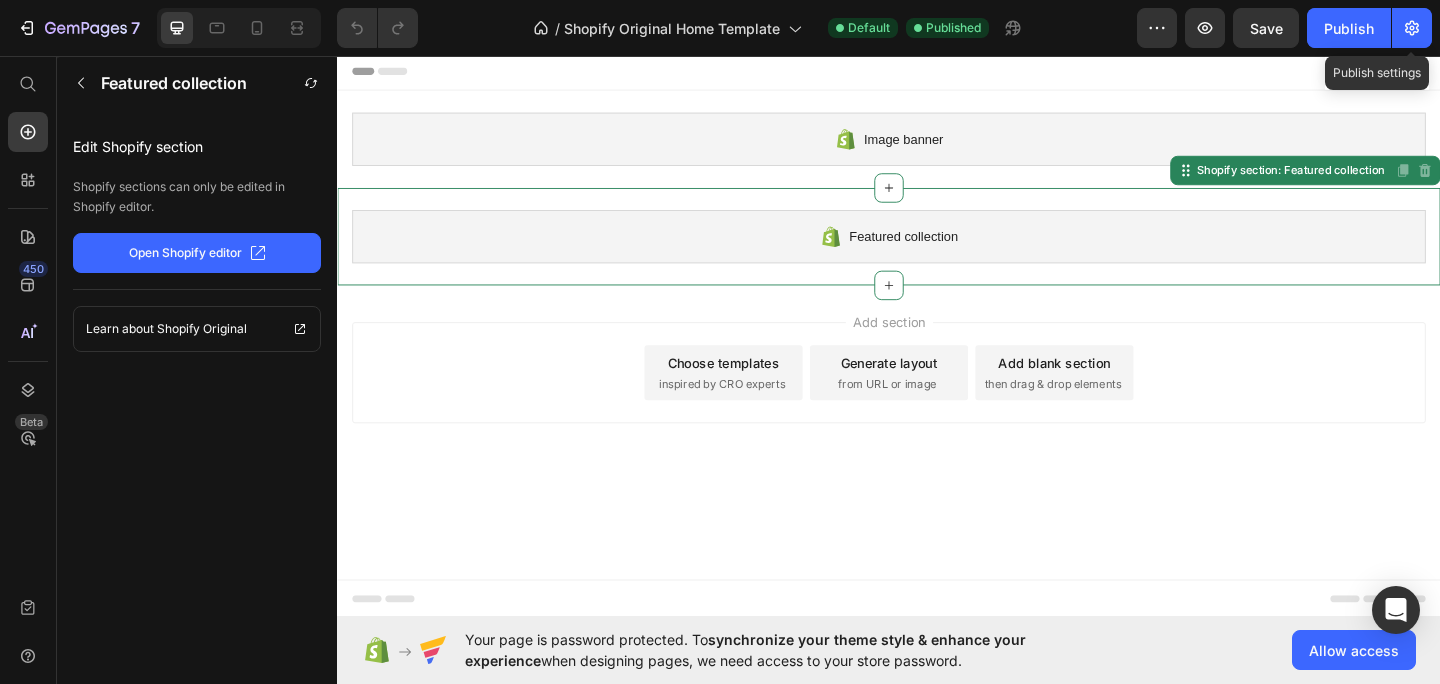 click 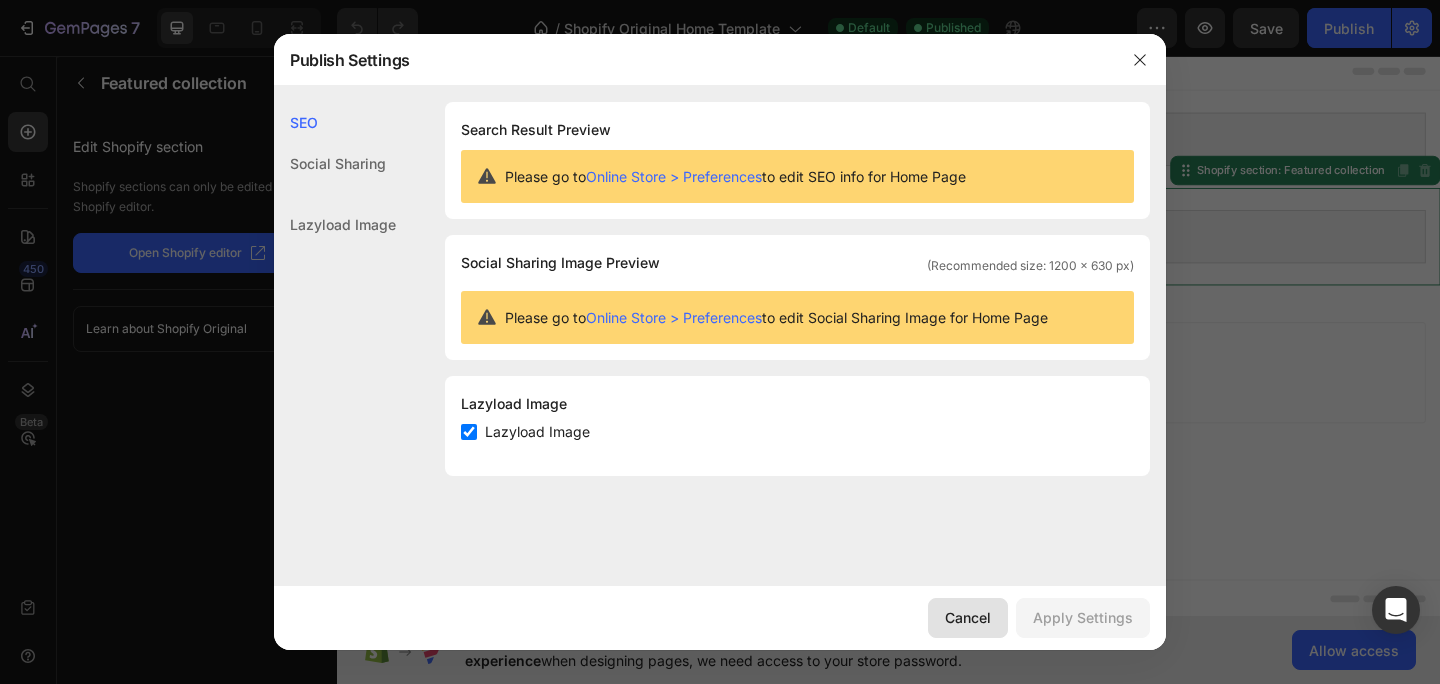 click on "Cancel" at bounding box center [968, 617] 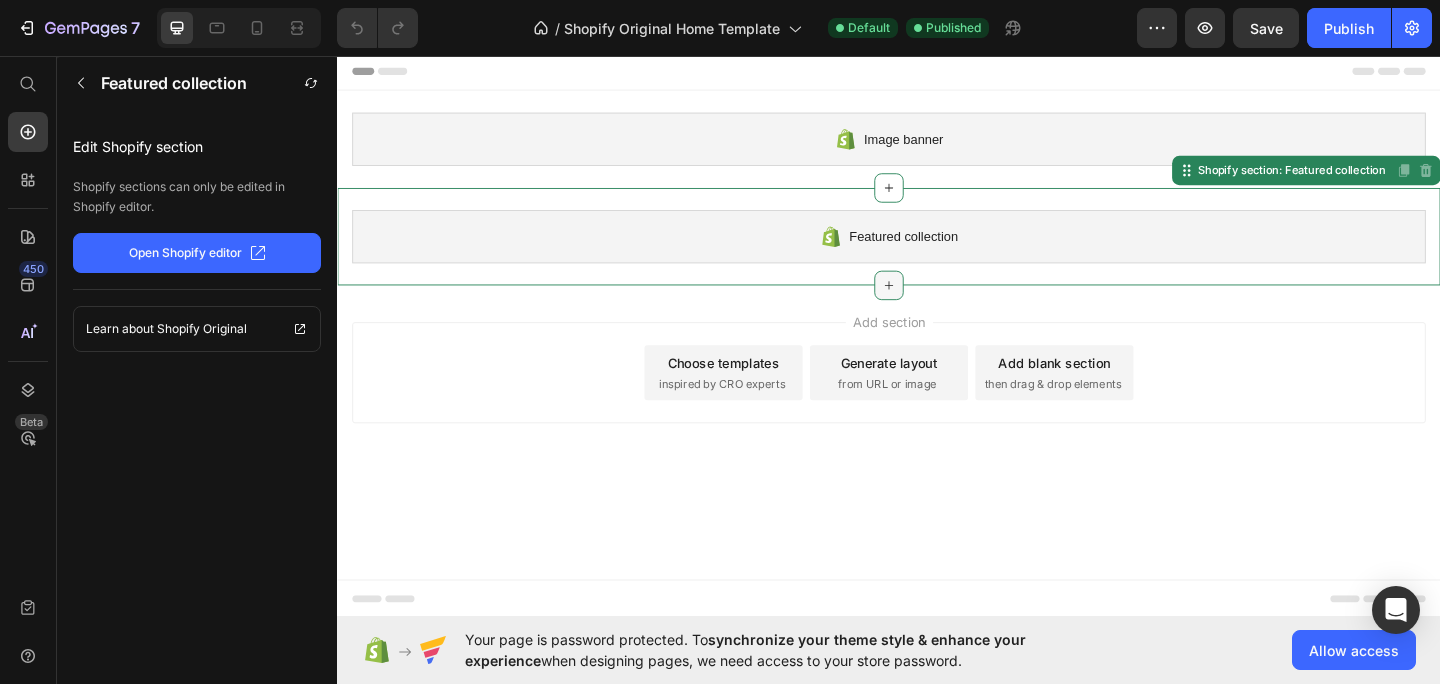 click 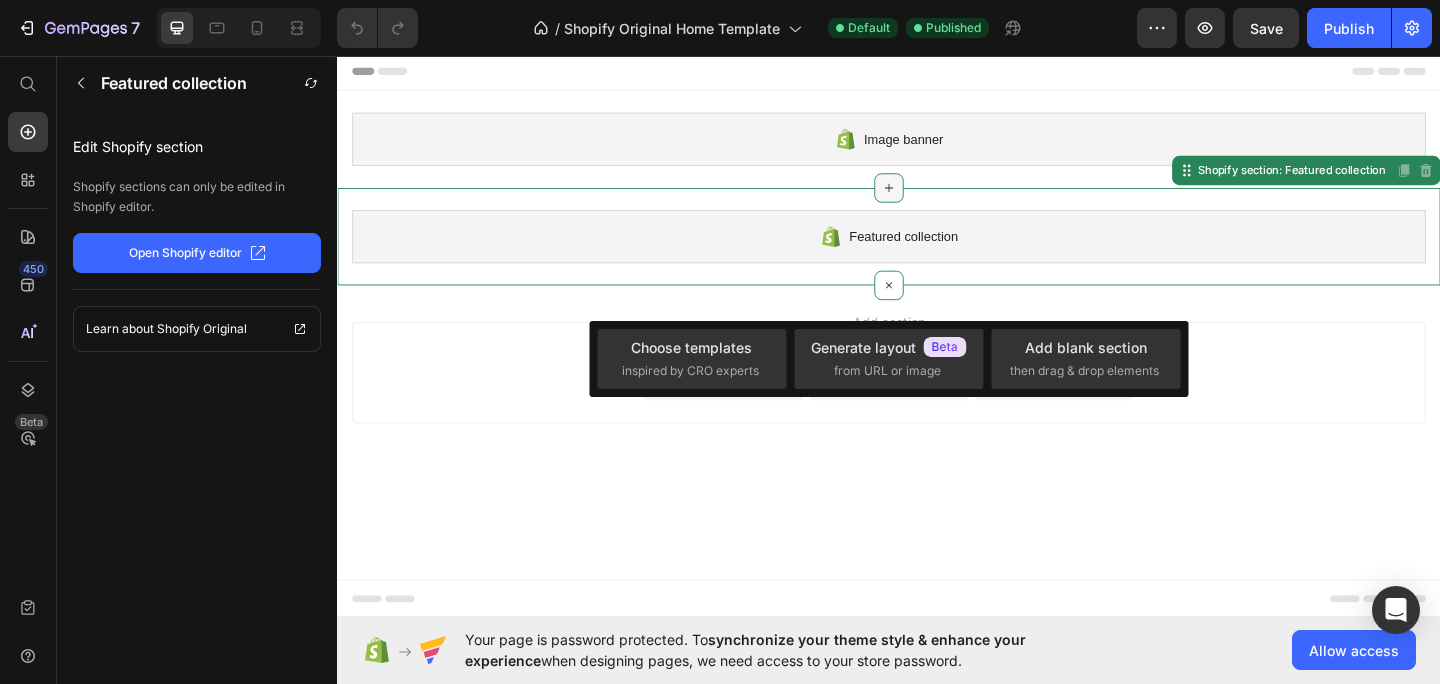 click 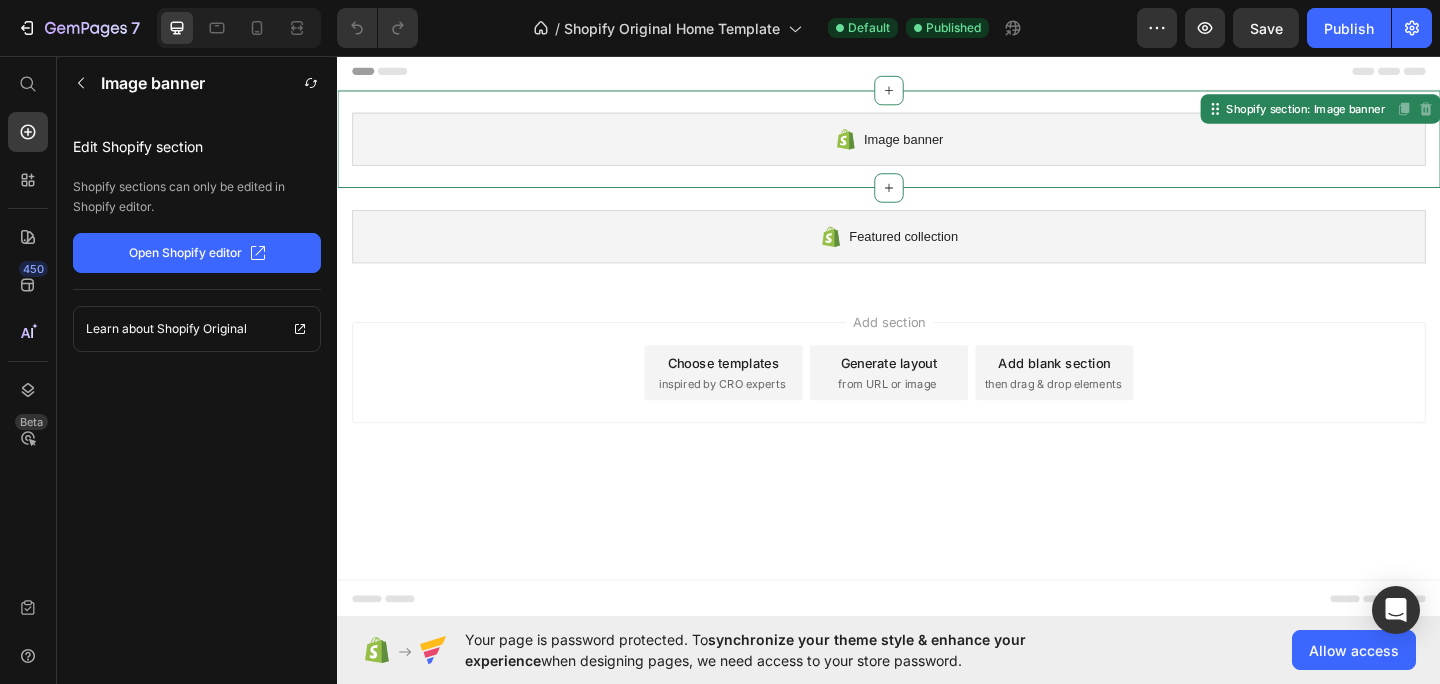 click on "Image banner" at bounding box center (953, 147) 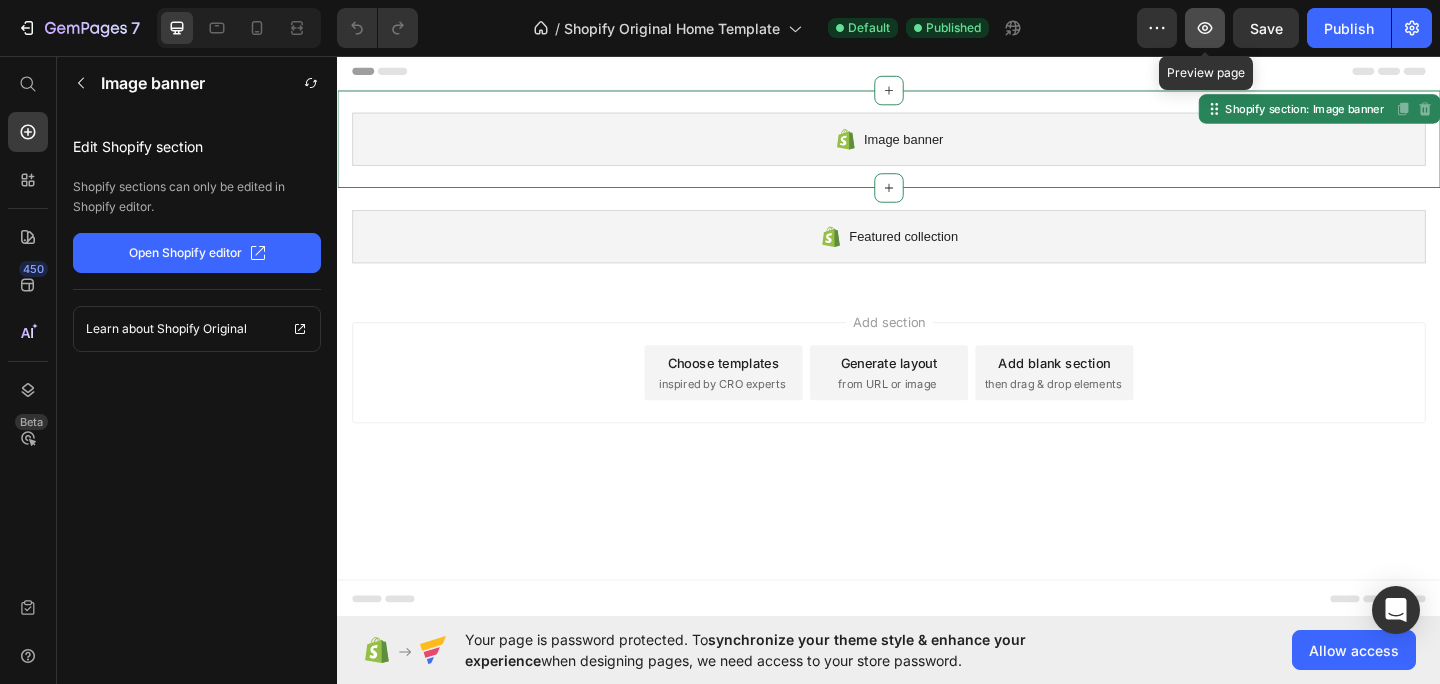 click 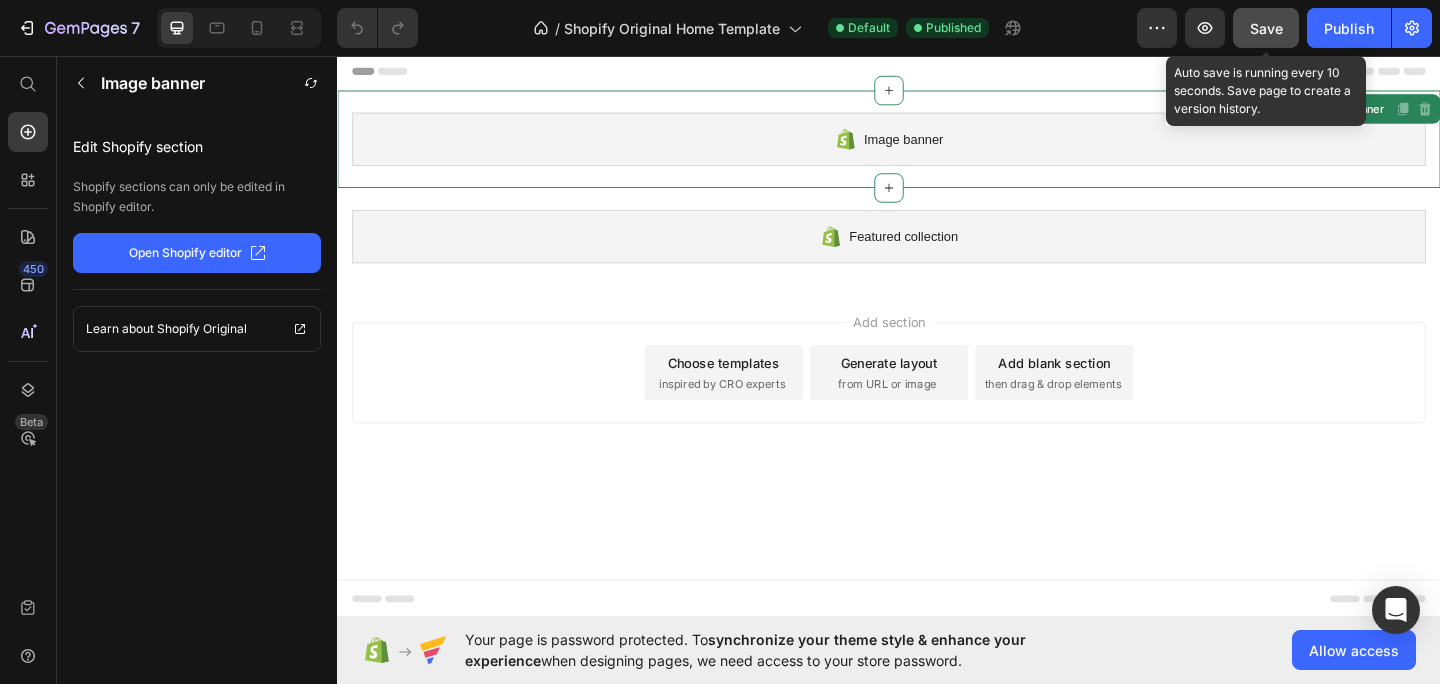 click on "Save" 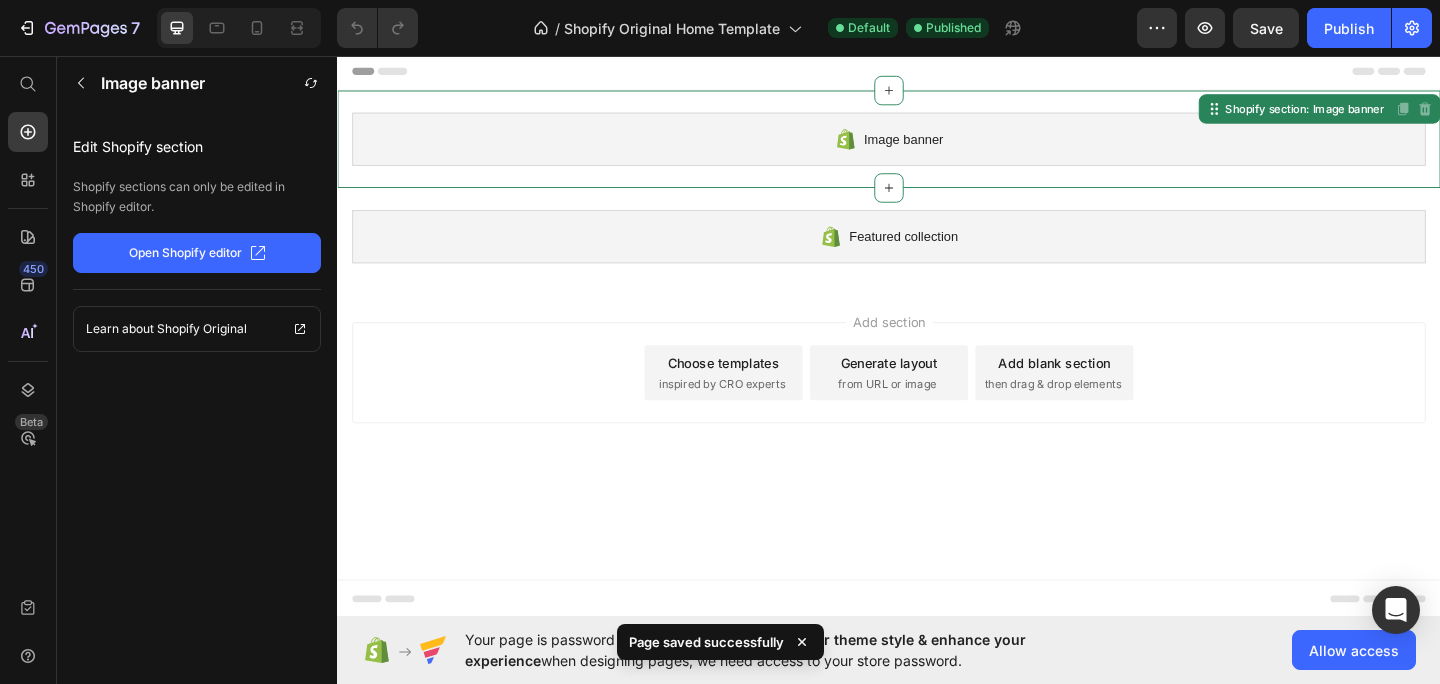 type 